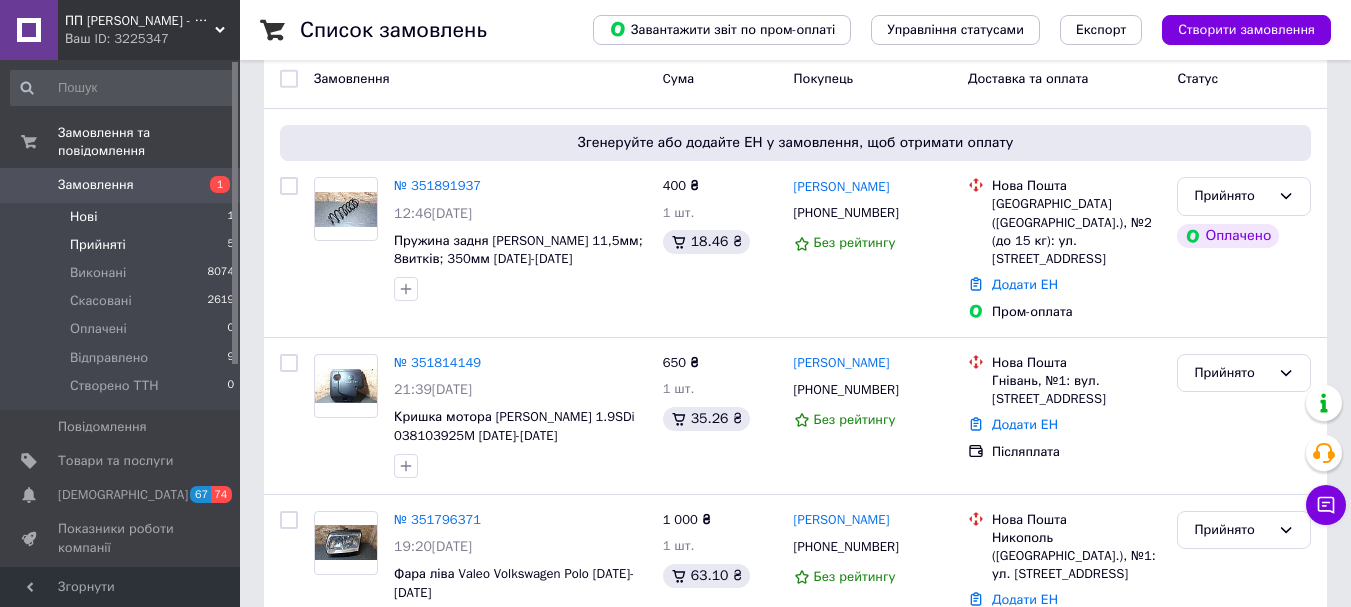 scroll, scrollTop: 178, scrollLeft: 0, axis: vertical 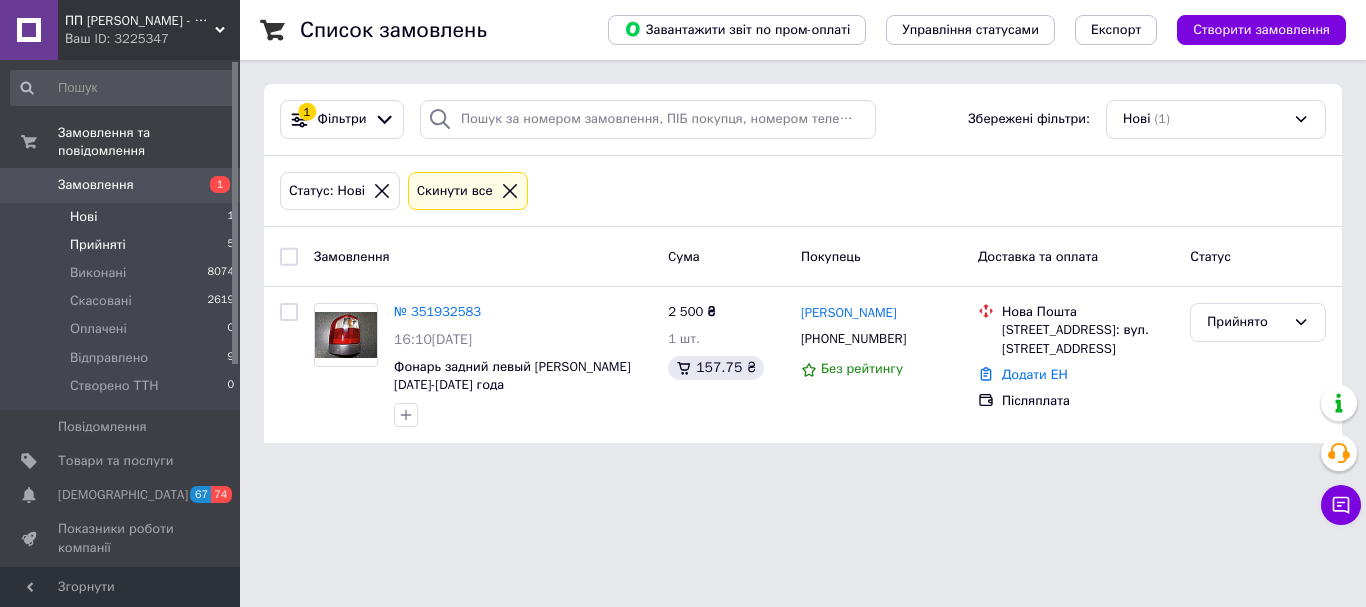 click on "Прийняті" at bounding box center (98, 245) 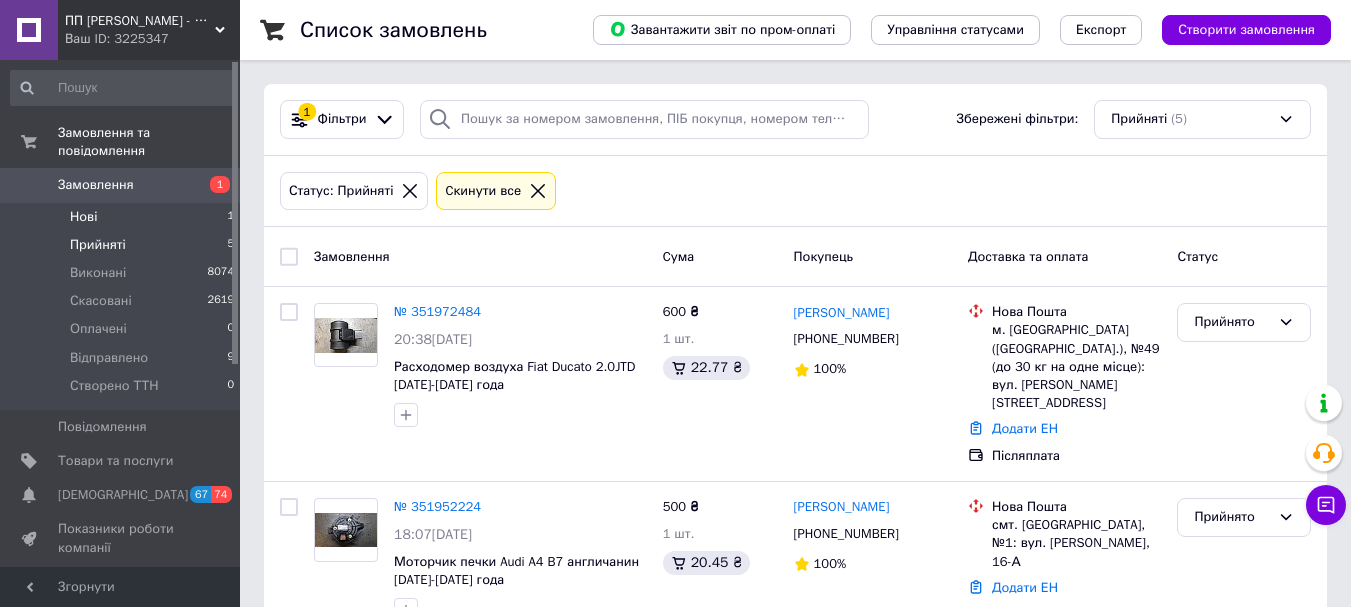 click on "Нові" at bounding box center (83, 217) 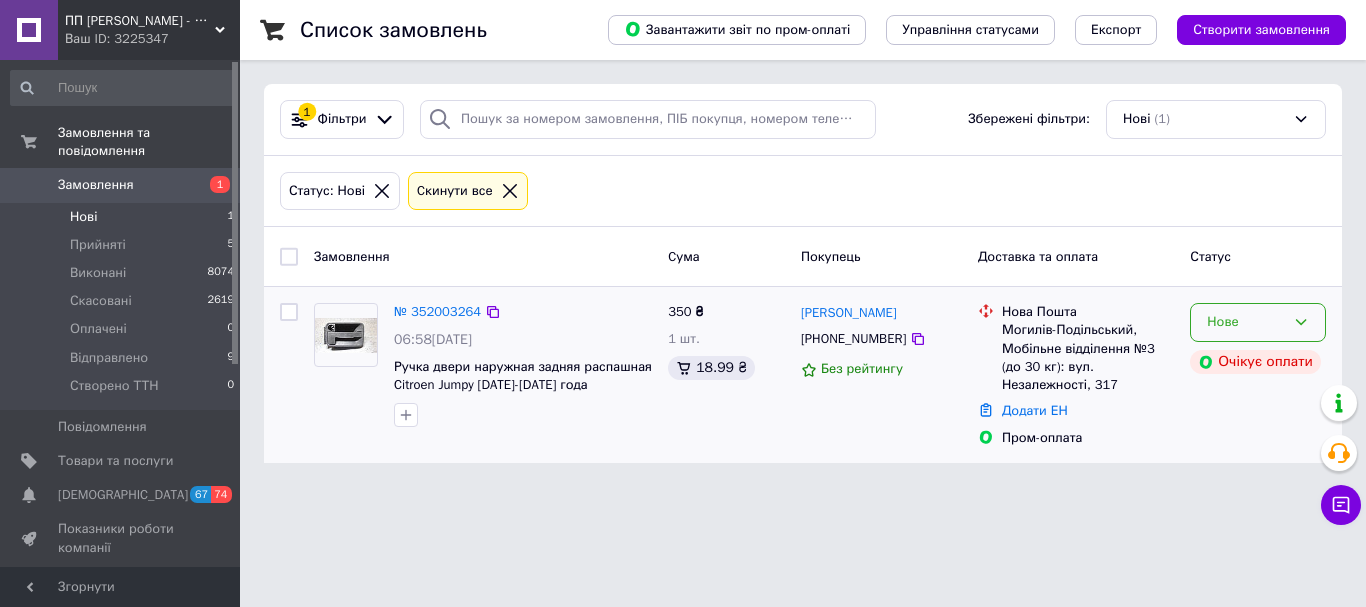 click on "Нове" at bounding box center (1258, 322) 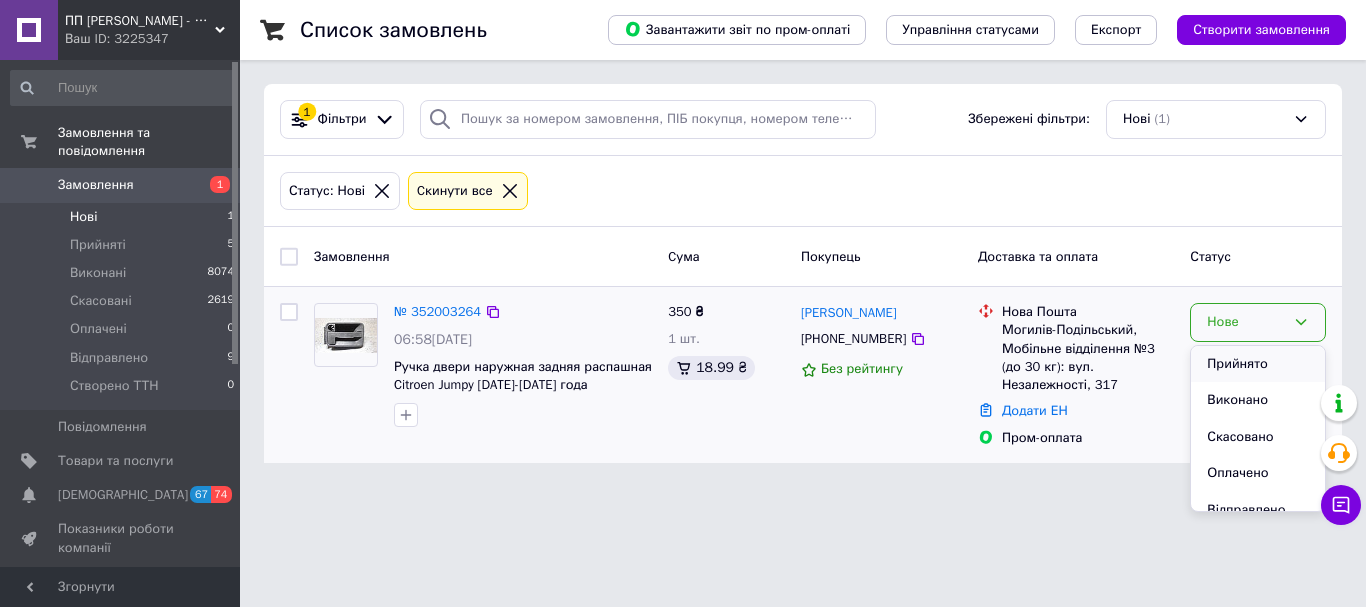 click on "Прийнято" at bounding box center [1258, 364] 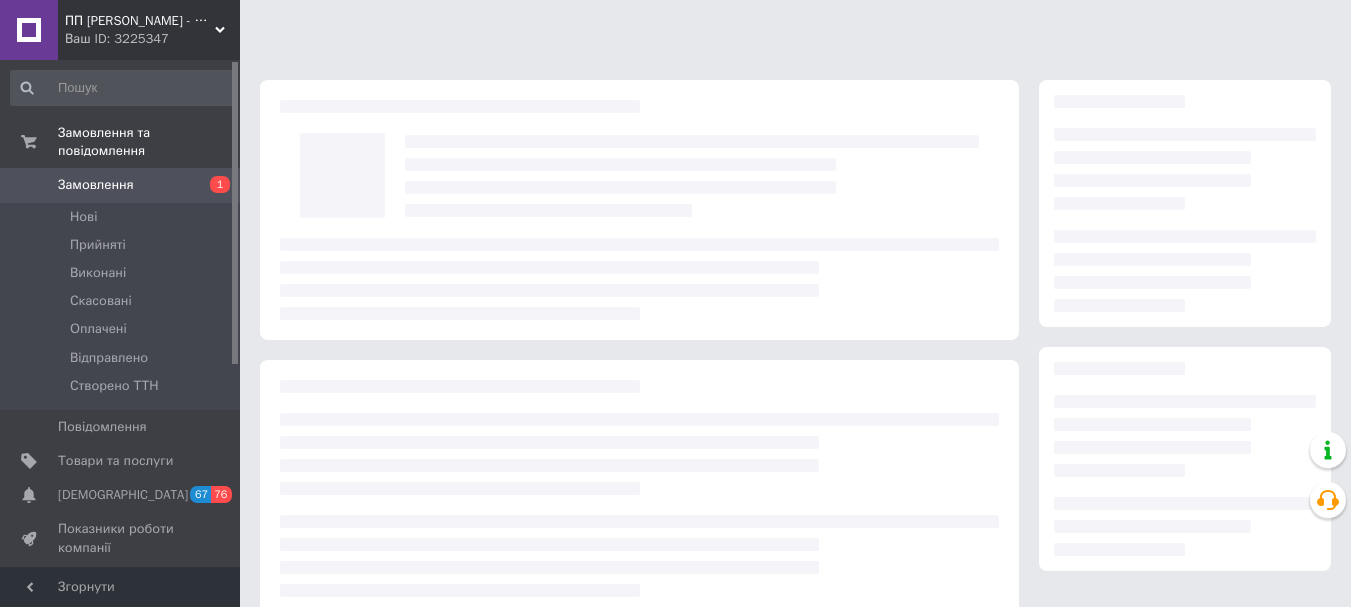 scroll, scrollTop: 0, scrollLeft: 0, axis: both 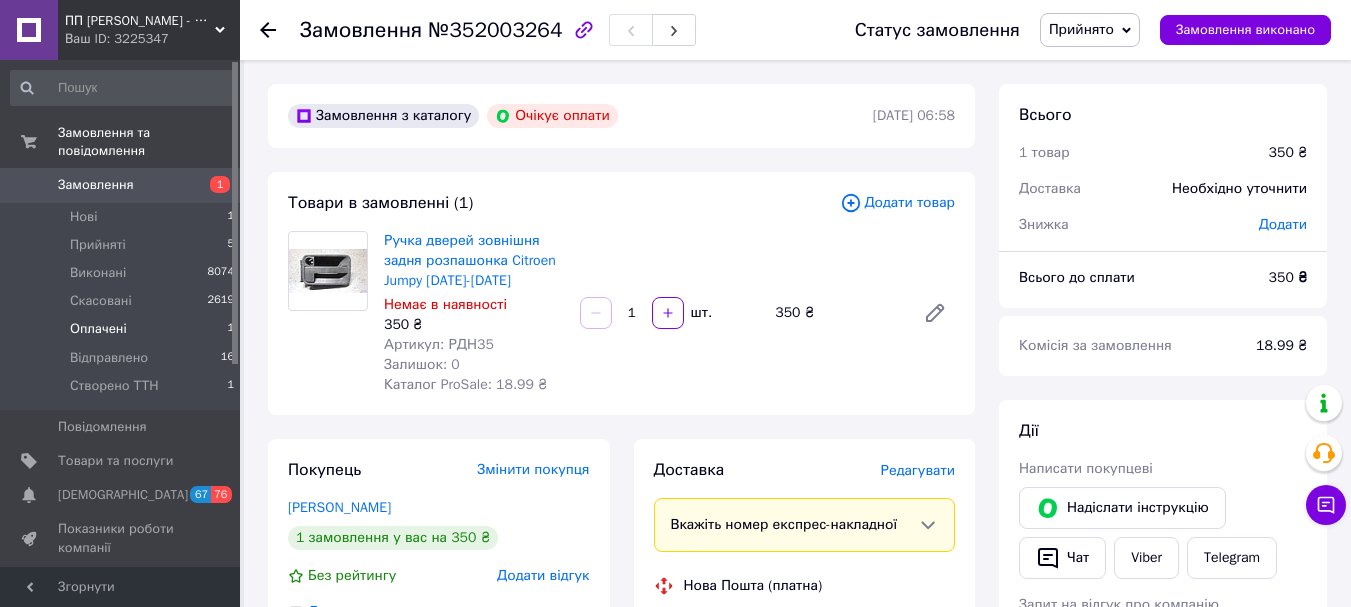 click on "Оплачені" at bounding box center [98, 329] 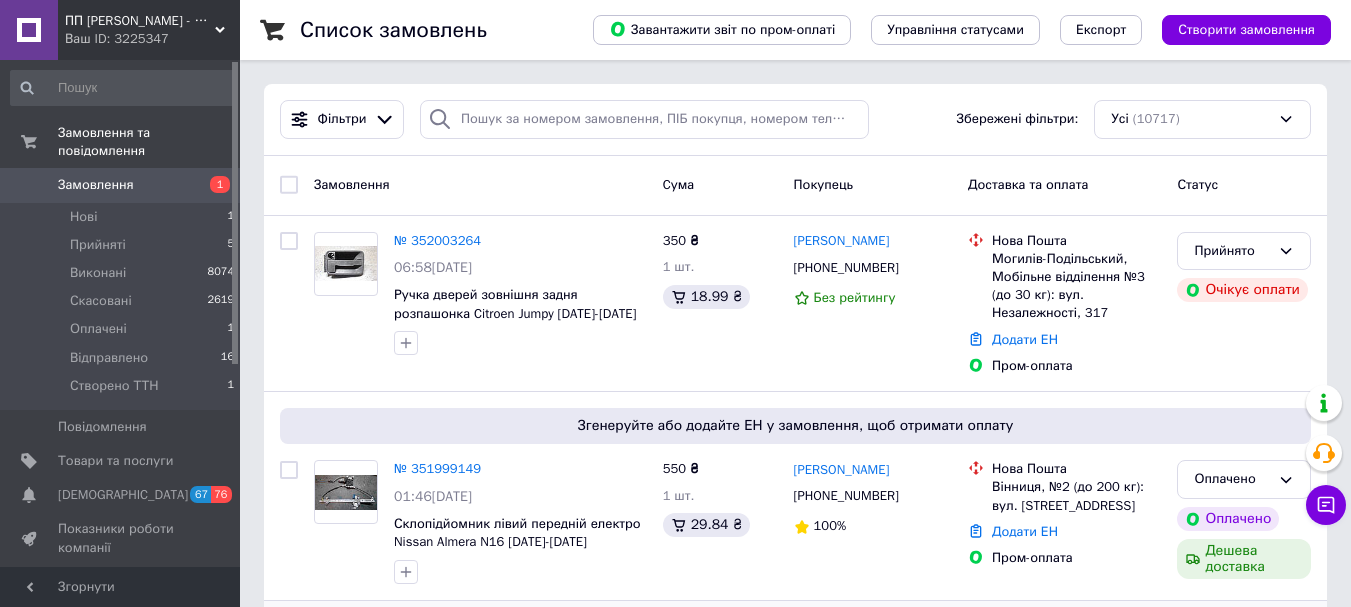 scroll, scrollTop: 200, scrollLeft: 0, axis: vertical 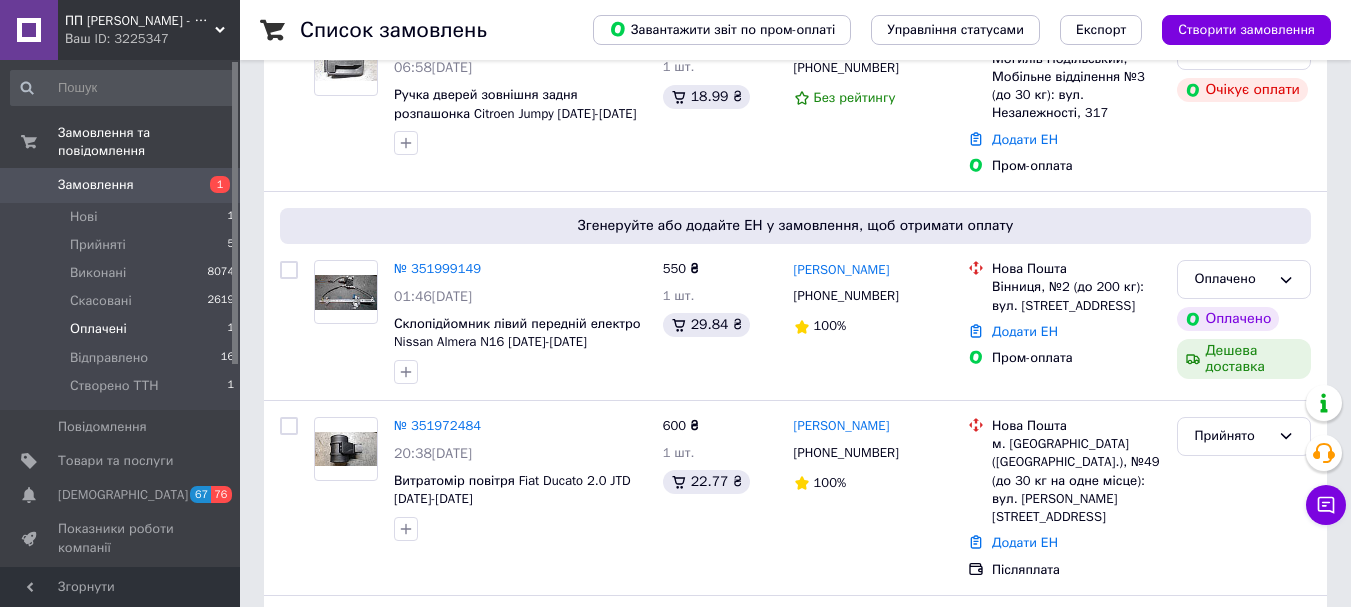click on "Оплачені" at bounding box center (98, 329) 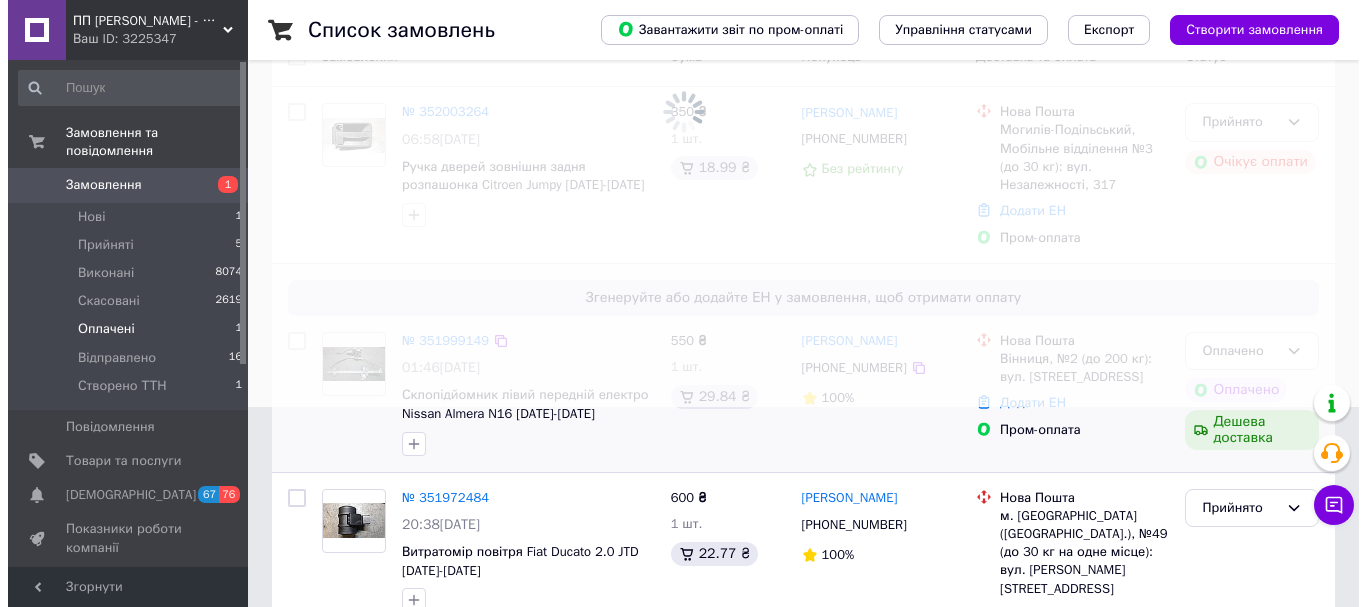 scroll, scrollTop: 0, scrollLeft: 0, axis: both 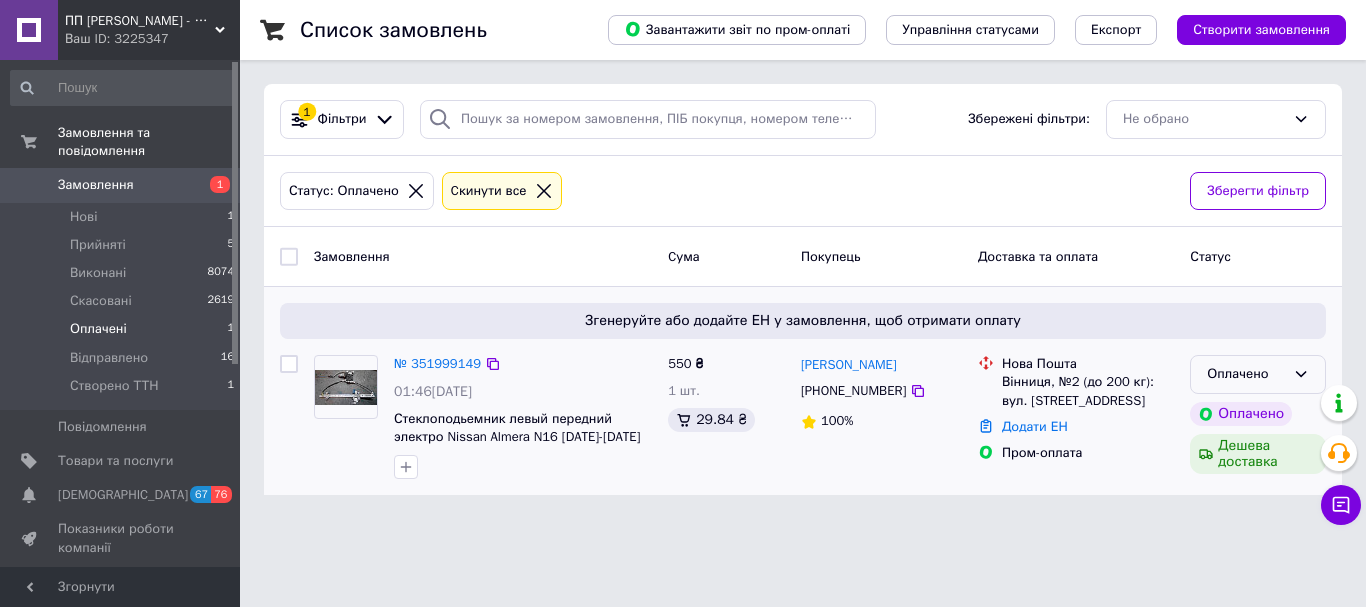 click on "Оплачено" at bounding box center (1258, 374) 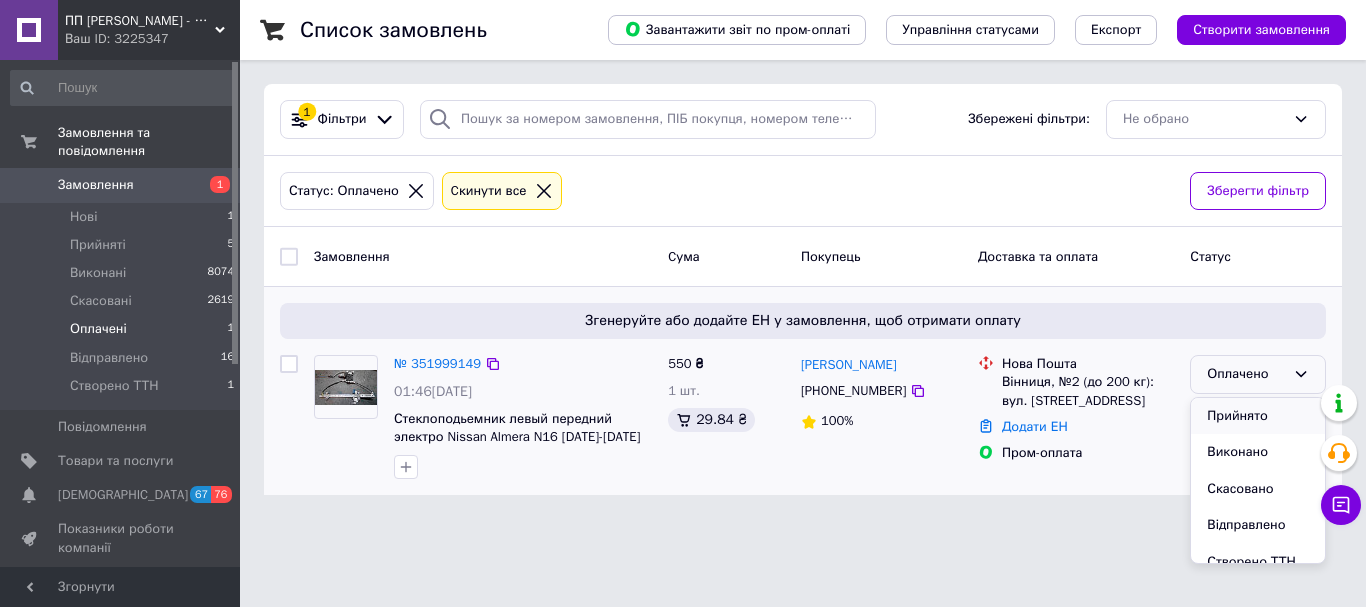 click on "Прийнято" at bounding box center [1258, 416] 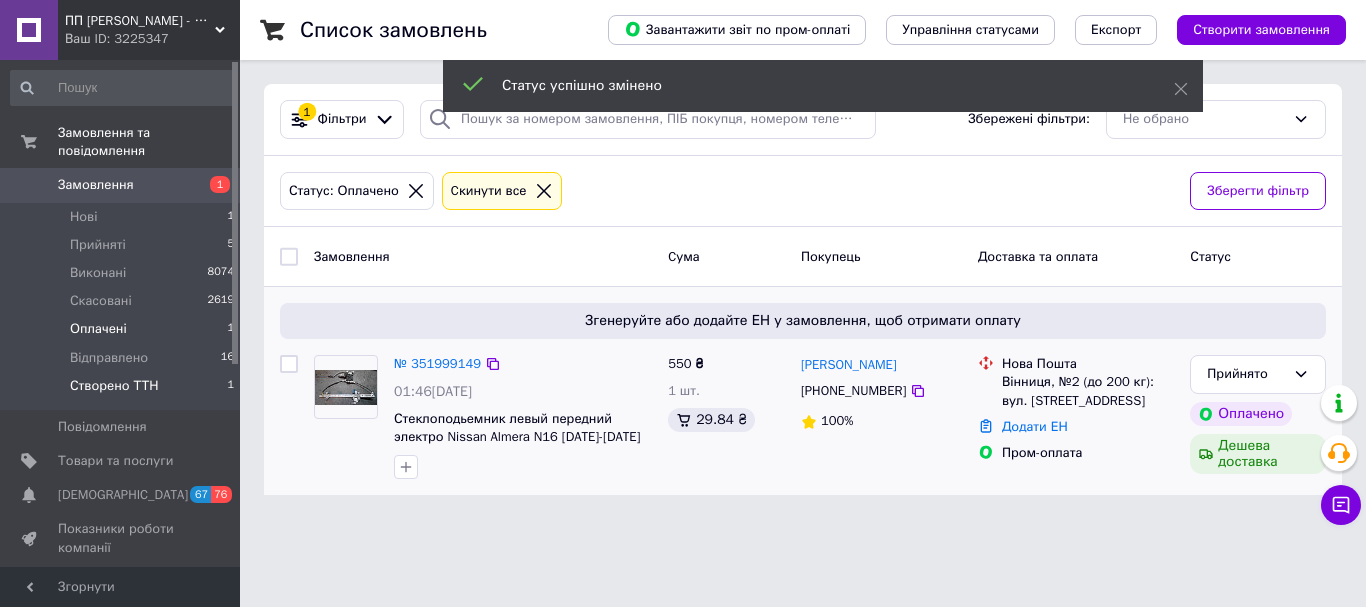 click on "Створено ТТН" at bounding box center [114, 386] 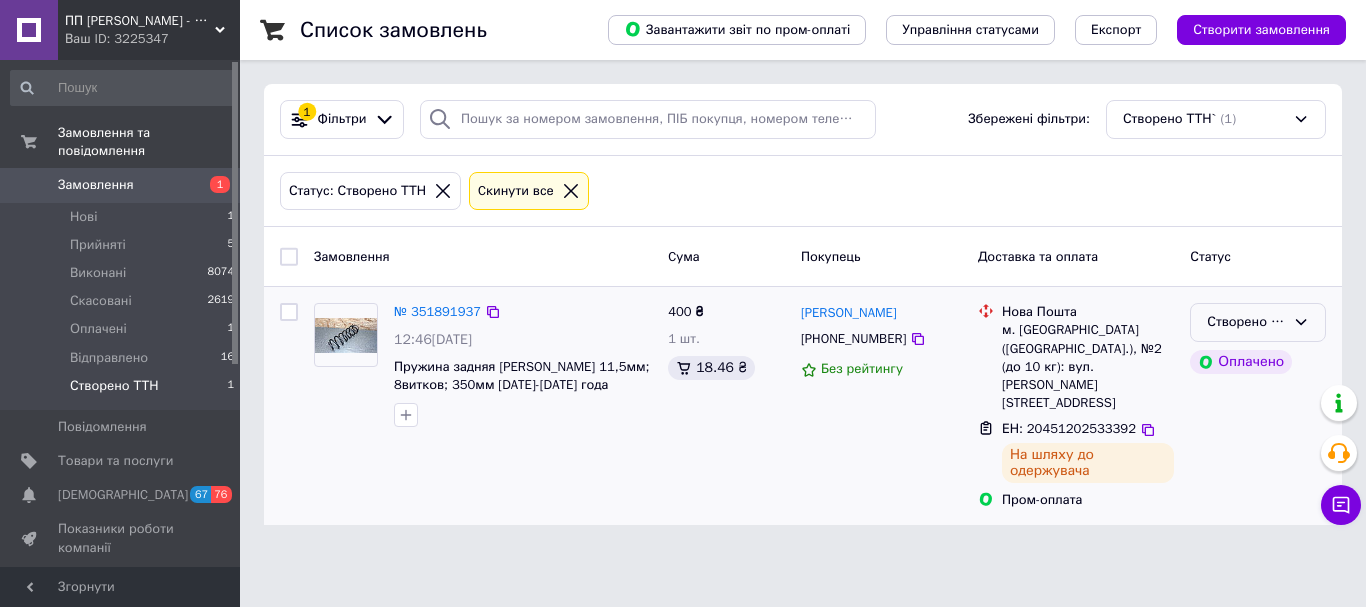 click on "Створено ТТН" at bounding box center (1246, 322) 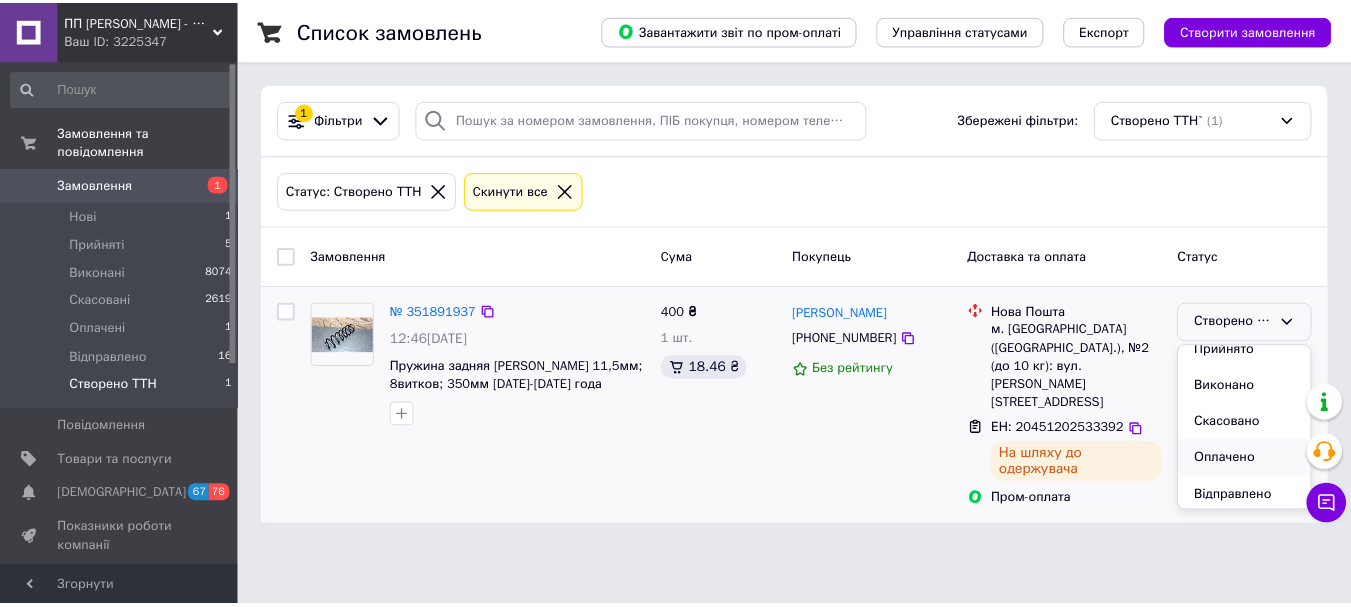 scroll, scrollTop: 17, scrollLeft: 0, axis: vertical 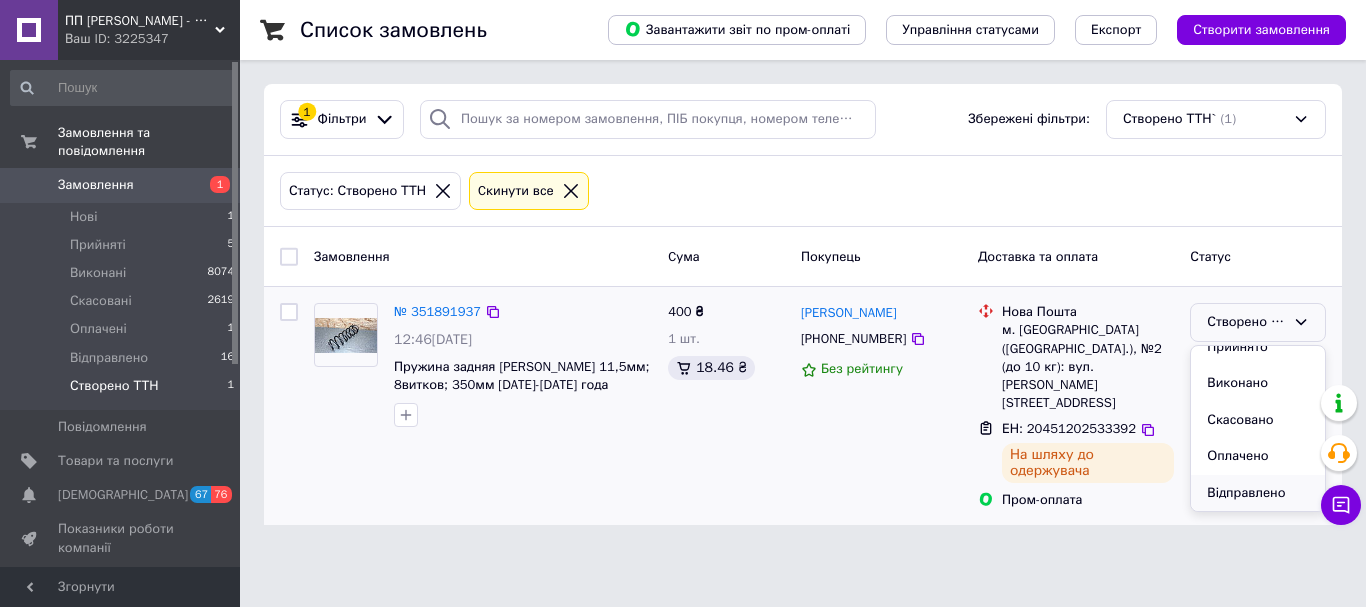 click on "Відправлено" at bounding box center [1258, 493] 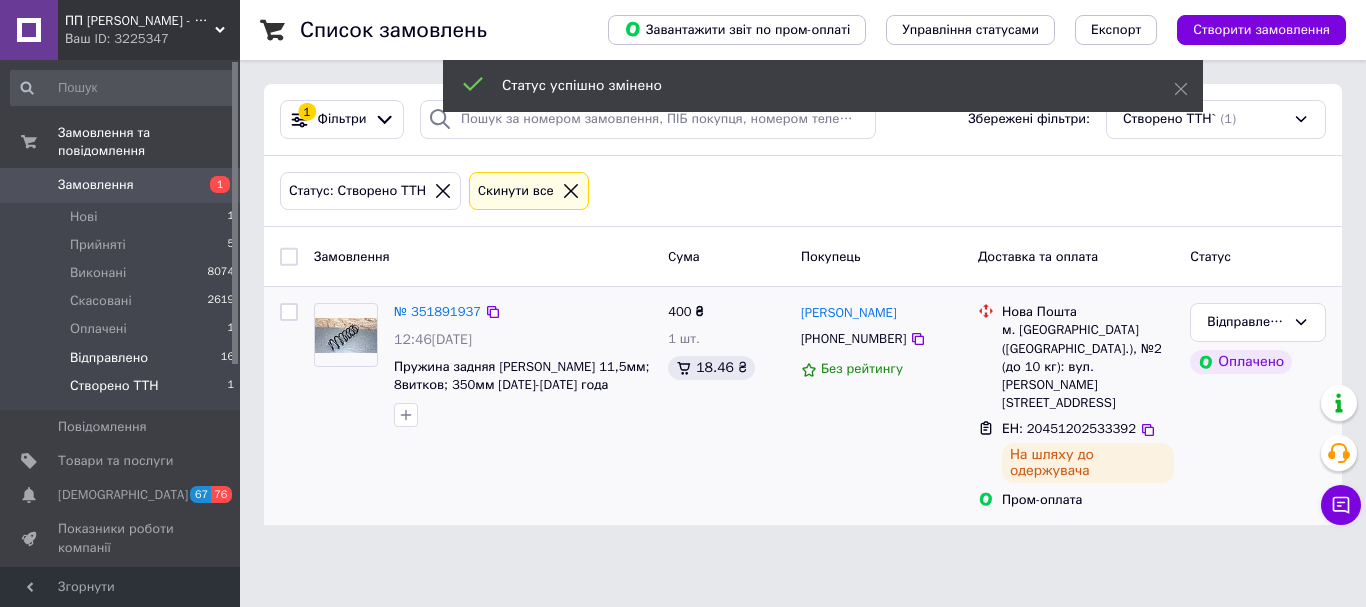 click on "Відправлено" at bounding box center (109, 358) 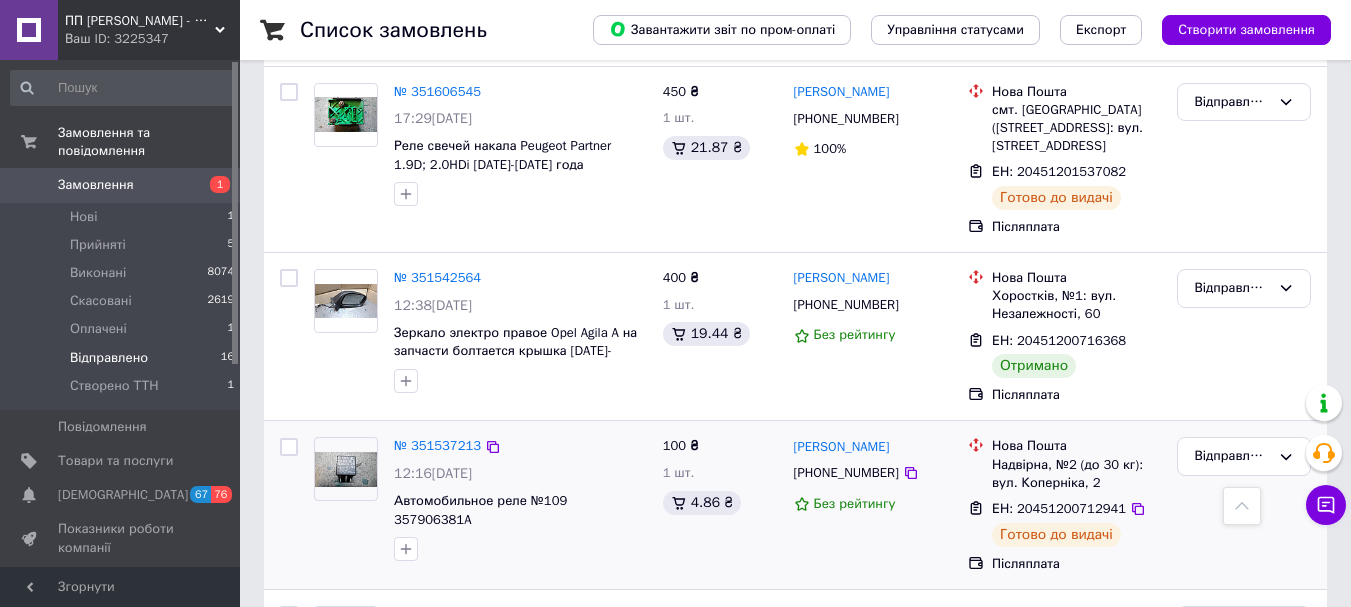 scroll, scrollTop: 2122, scrollLeft: 0, axis: vertical 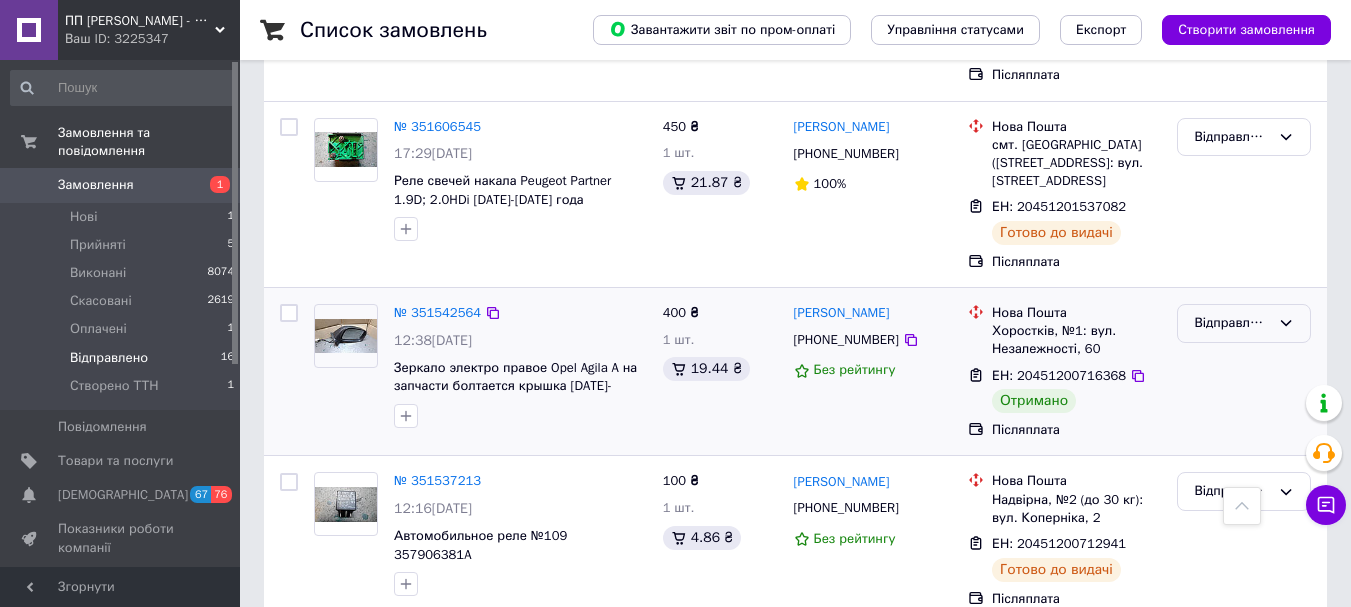 click on "Відправлено" at bounding box center (1232, 323) 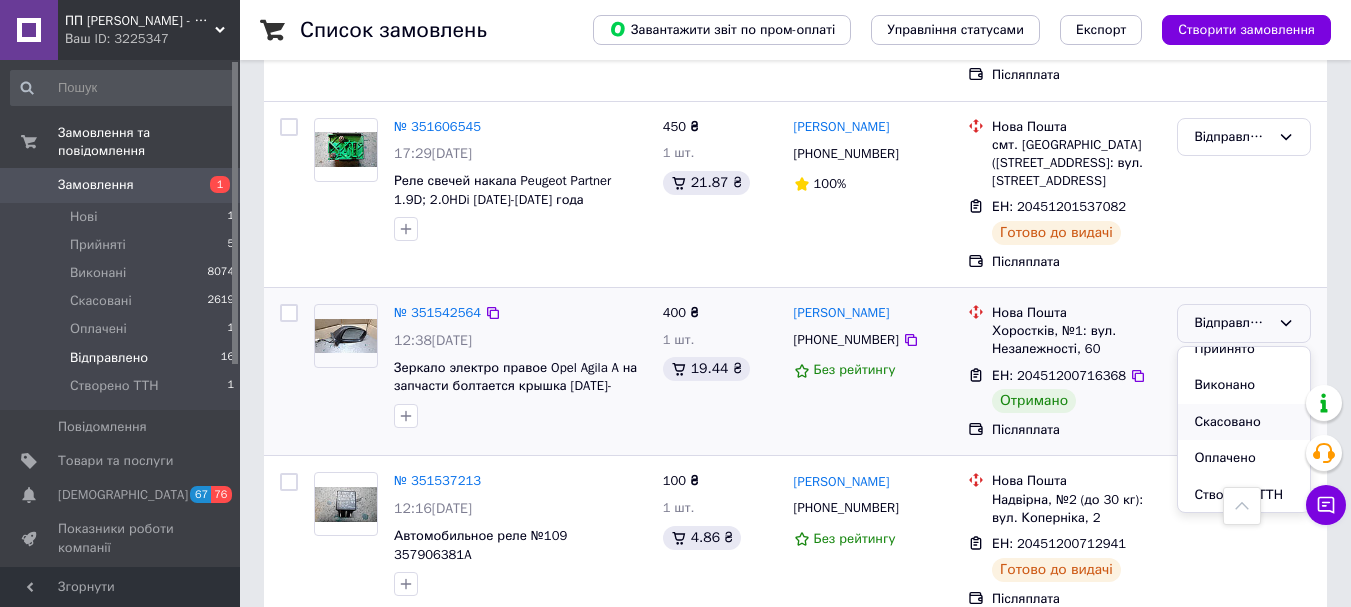 scroll, scrollTop: 17, scrollLeft: 0, axis: vertical 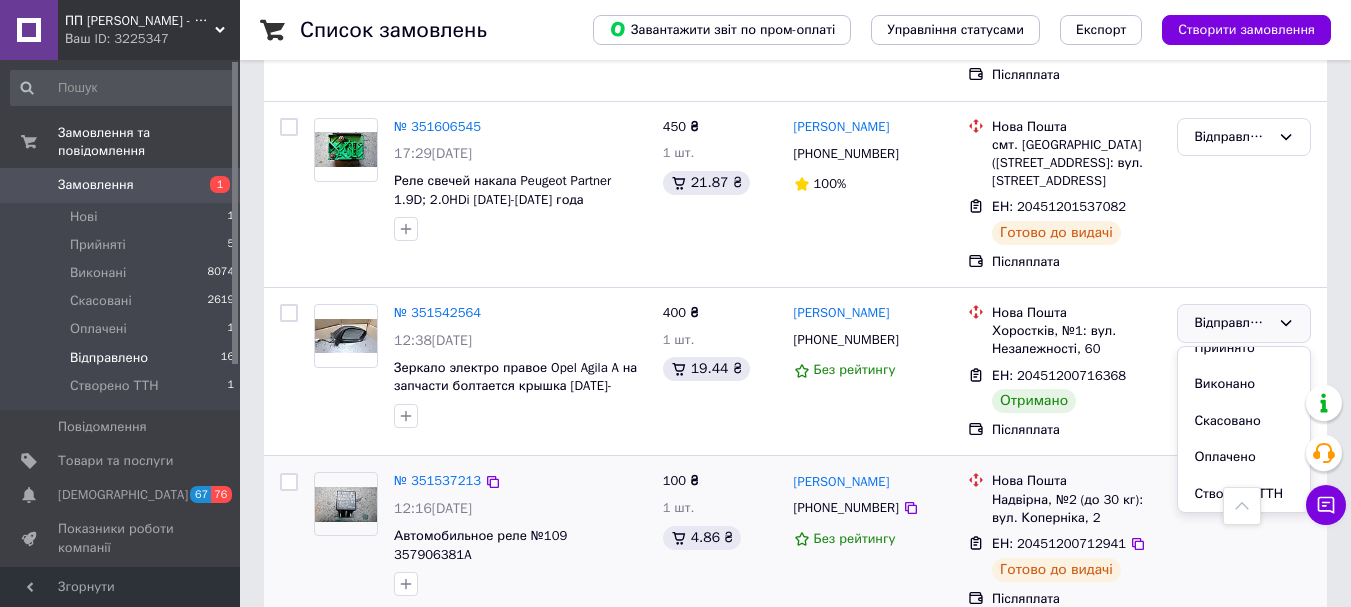 click on "Створено ТТН" at bounding box center (1244, 494) 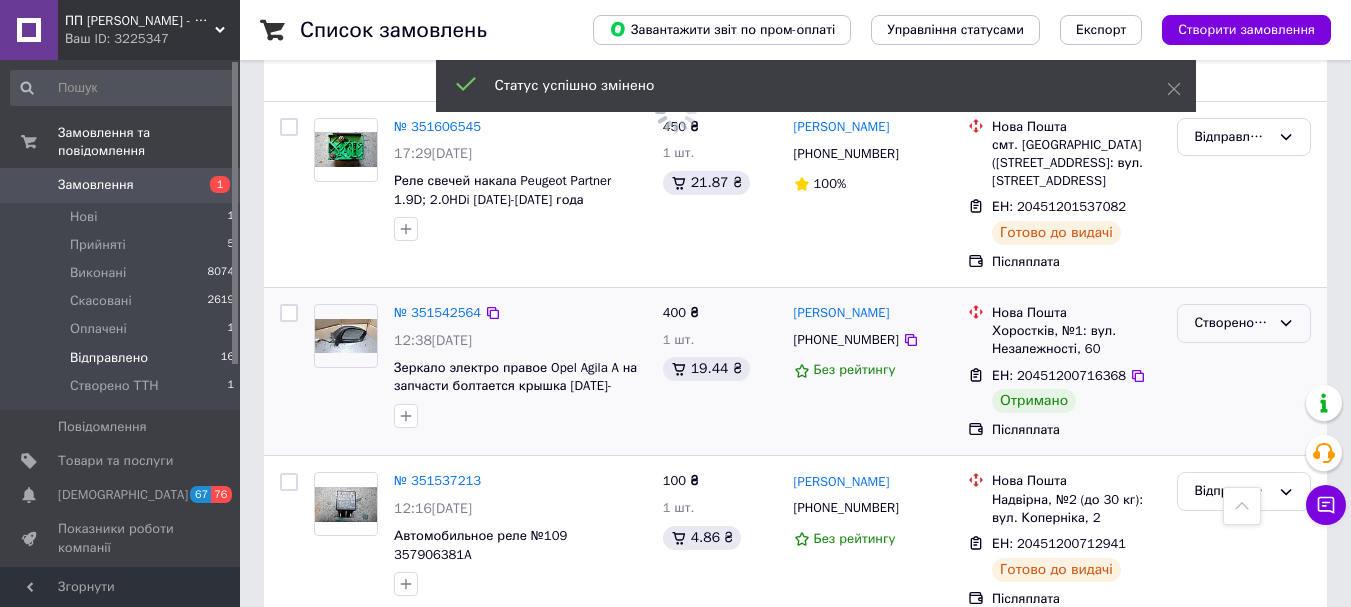 click on "Створено ТТН" at bounding box center (1232, 323) 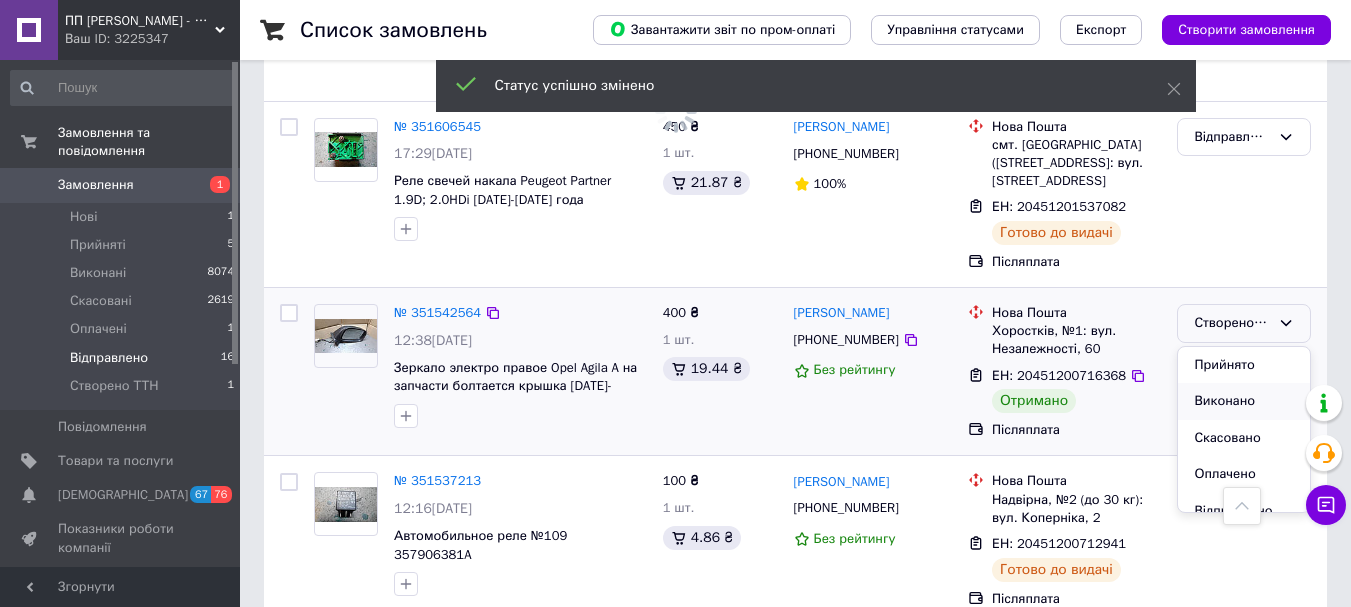 click on "Виконано" at bounding box center [1244, 401] 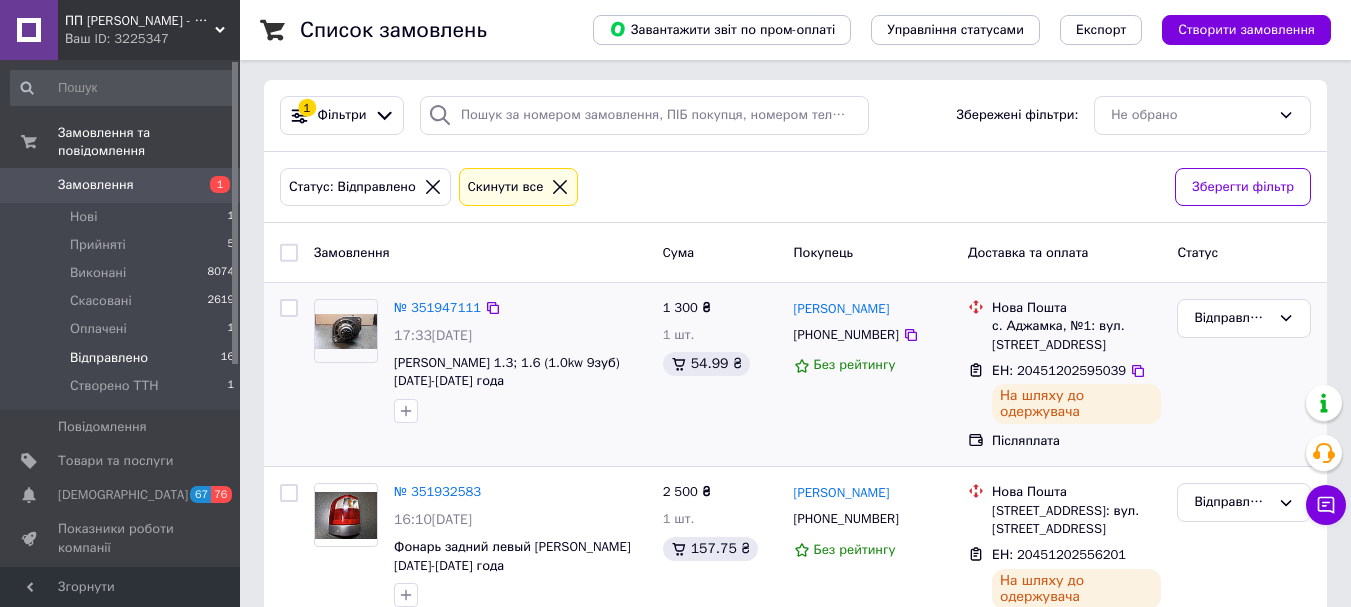 scroll, scrollTop: 0, scrollLeft: 0, axis: both 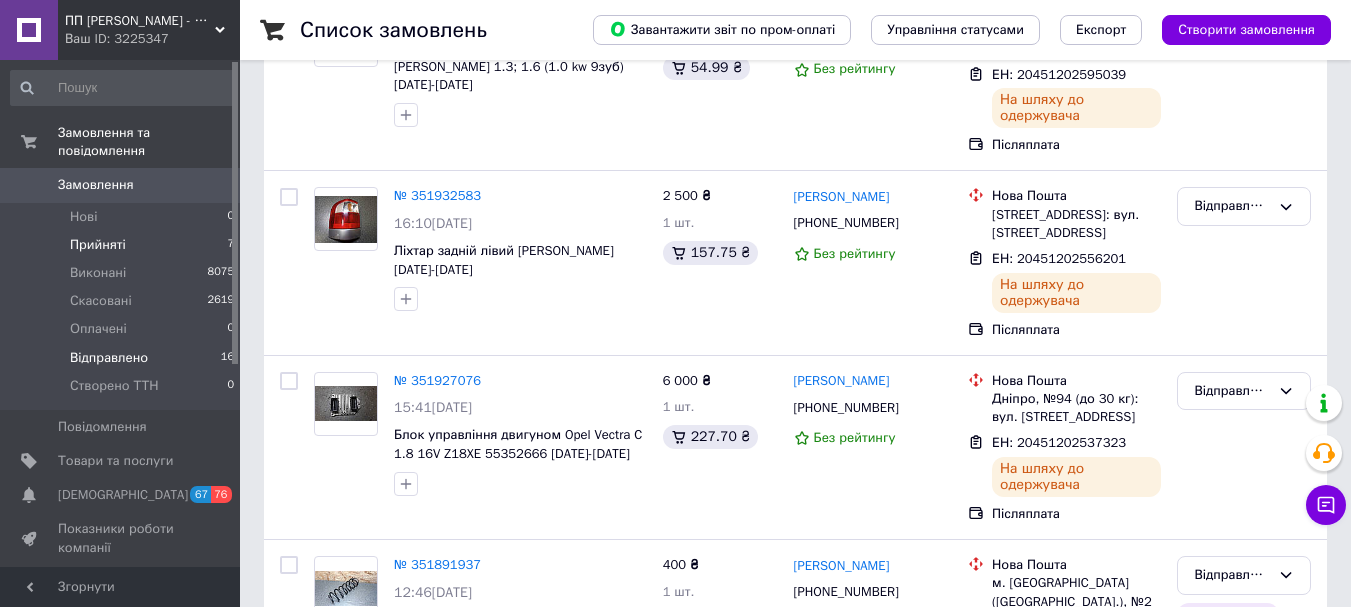 click on "Прийняті 7" at bounding box center [123, 245] 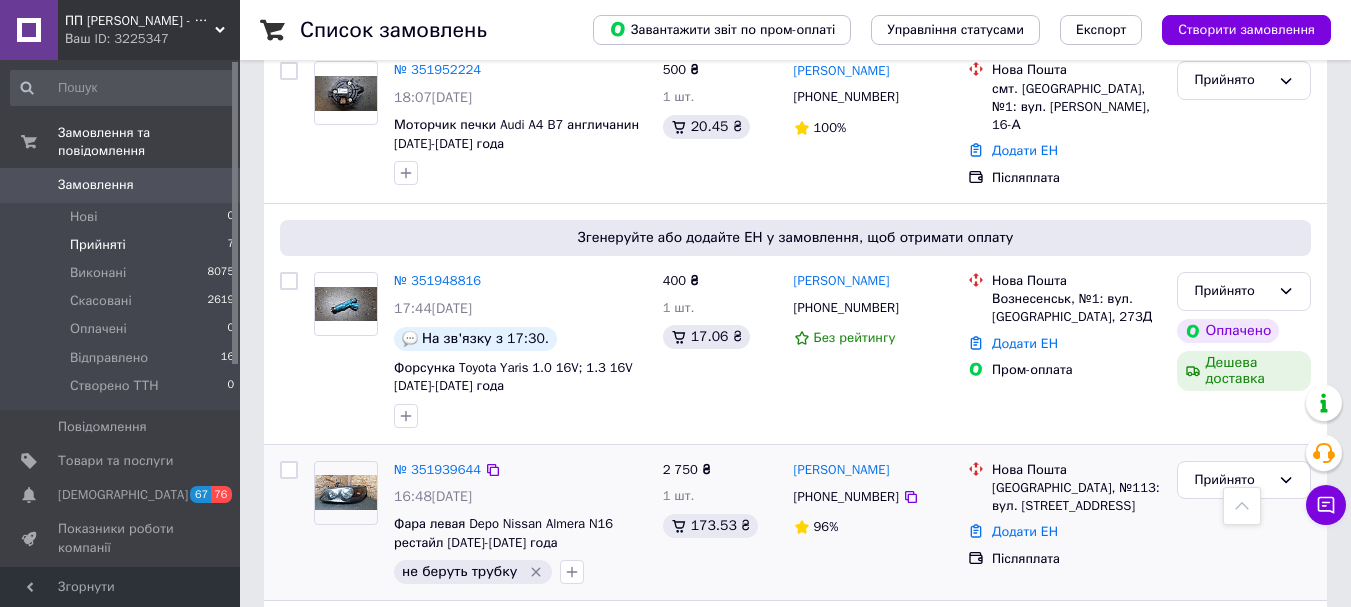 scroll, scrollTop: 980, scrollLeft: 0, axis: vertical 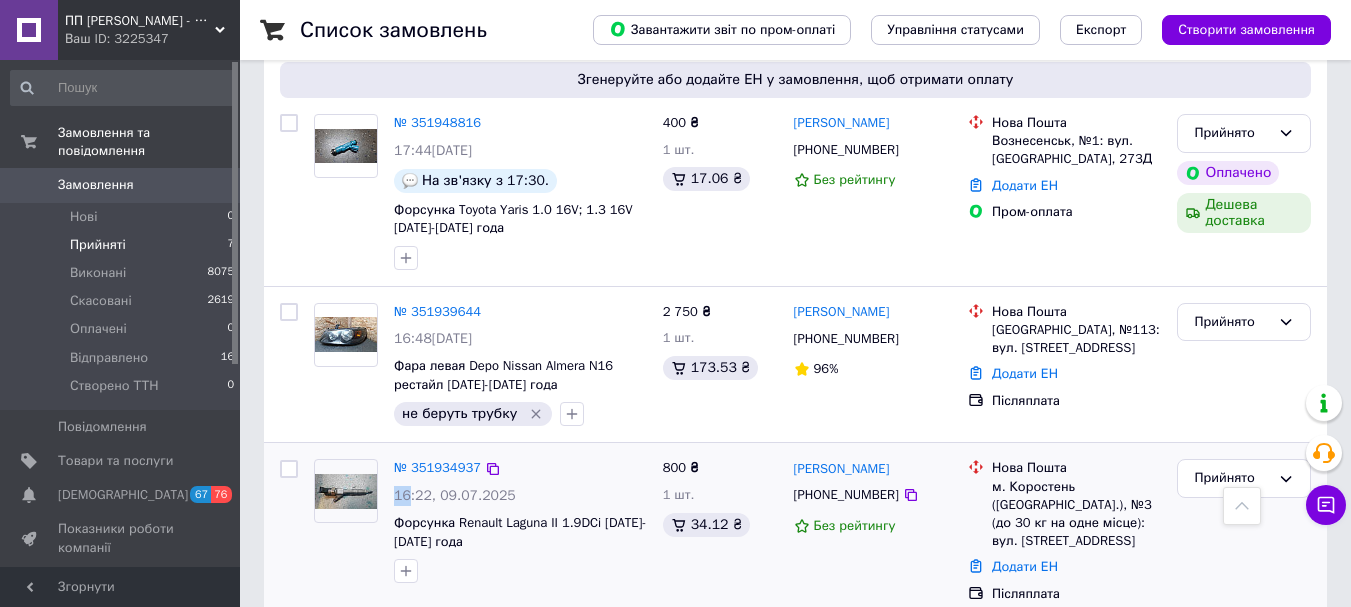 drag, startPoint x: 395, startPoint y: 479, endPoint x: 409, endPoint y: 478, distance: 14.035668 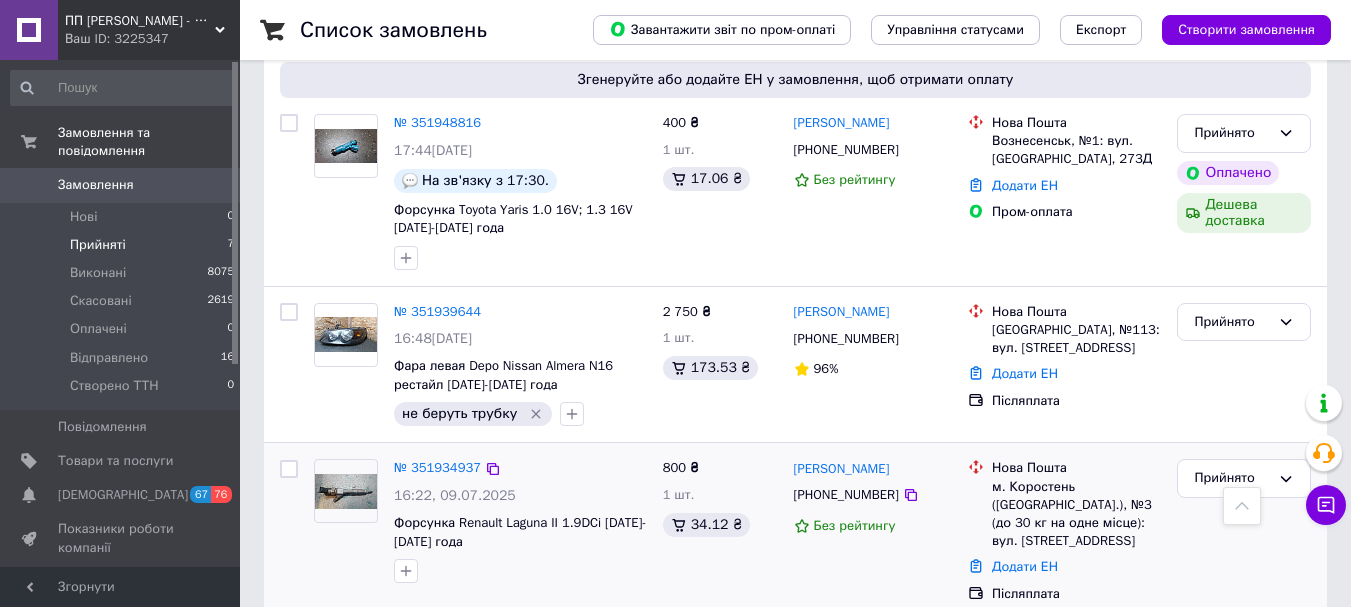 click on "16:22, 09.07.2025" at bounding box center (455, 495) 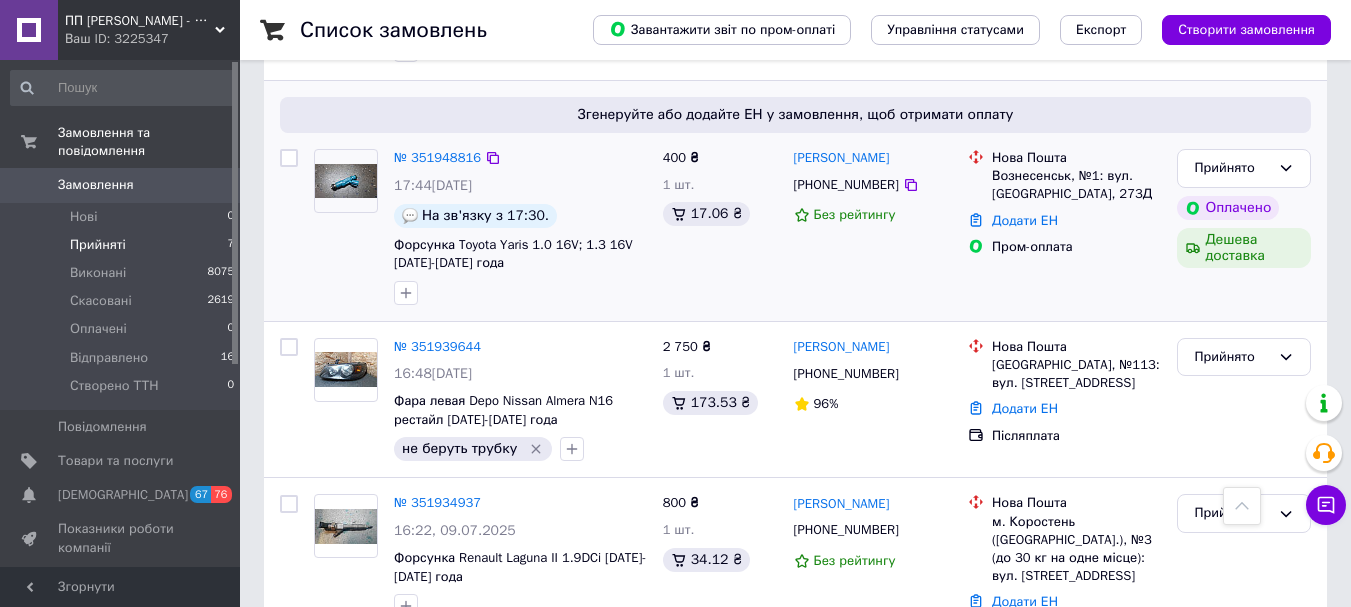 scroll, scrollTop: 980, scrollLeft: 0, axis: vertical 